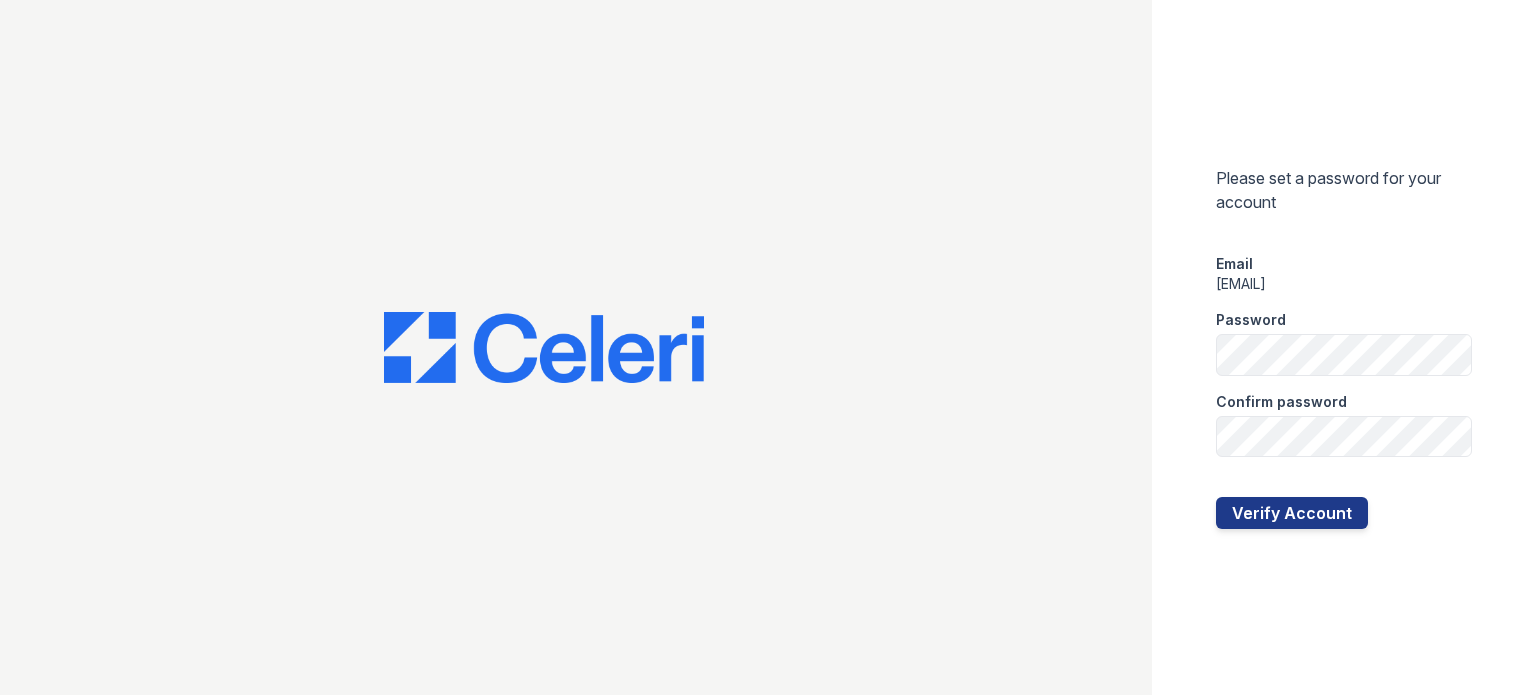 scroll, scrollTop: 0, scrollLeft: 0, axis: both 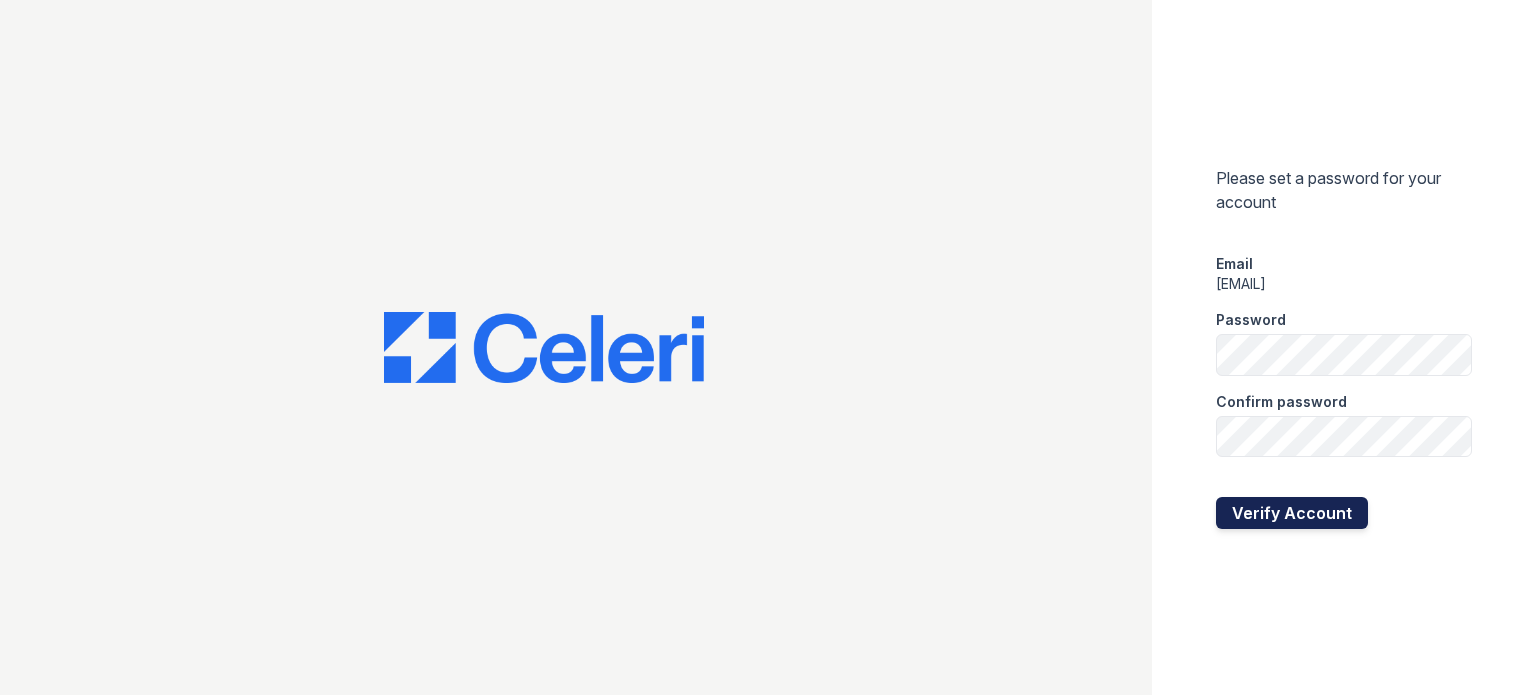 click on "Verify Account" at bounding box center [1292, 513] 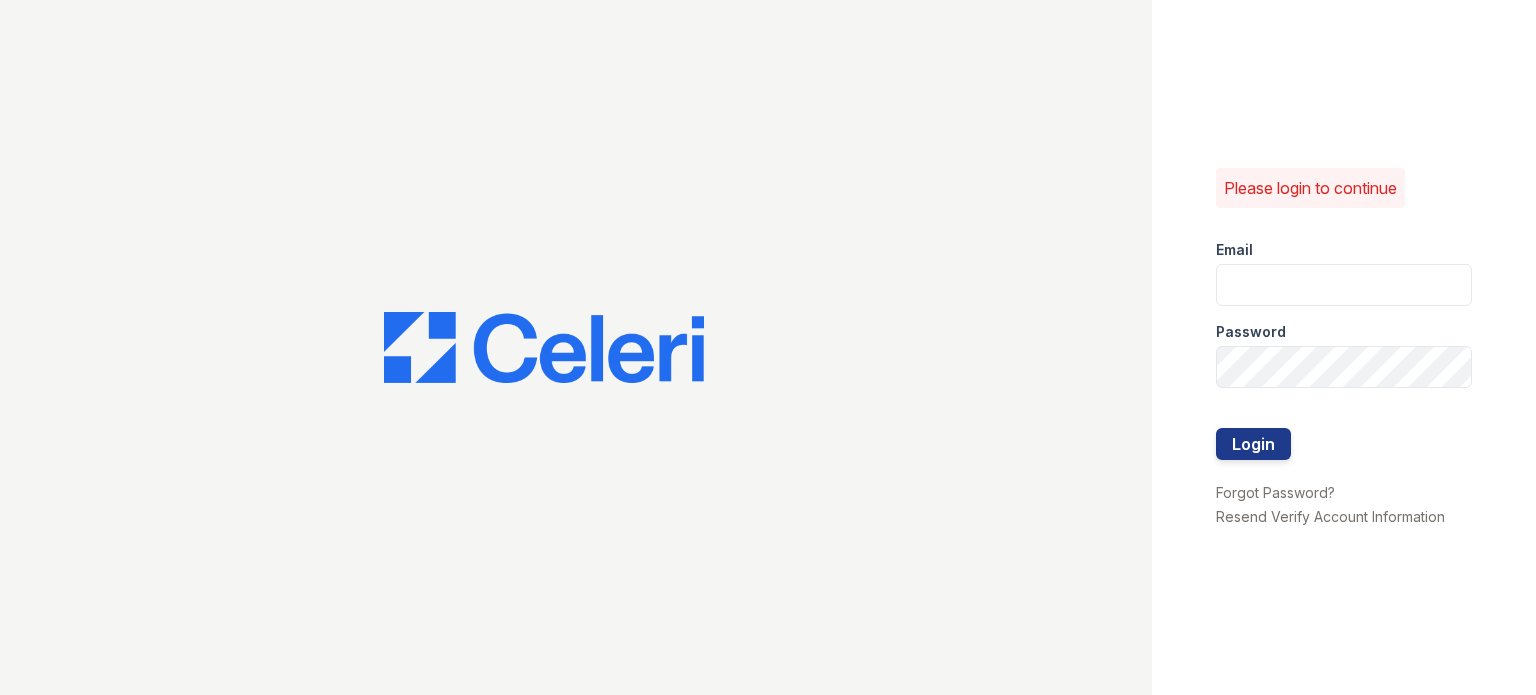 scroll, scrollTop: 0, scrollLeft: 0, axis: both 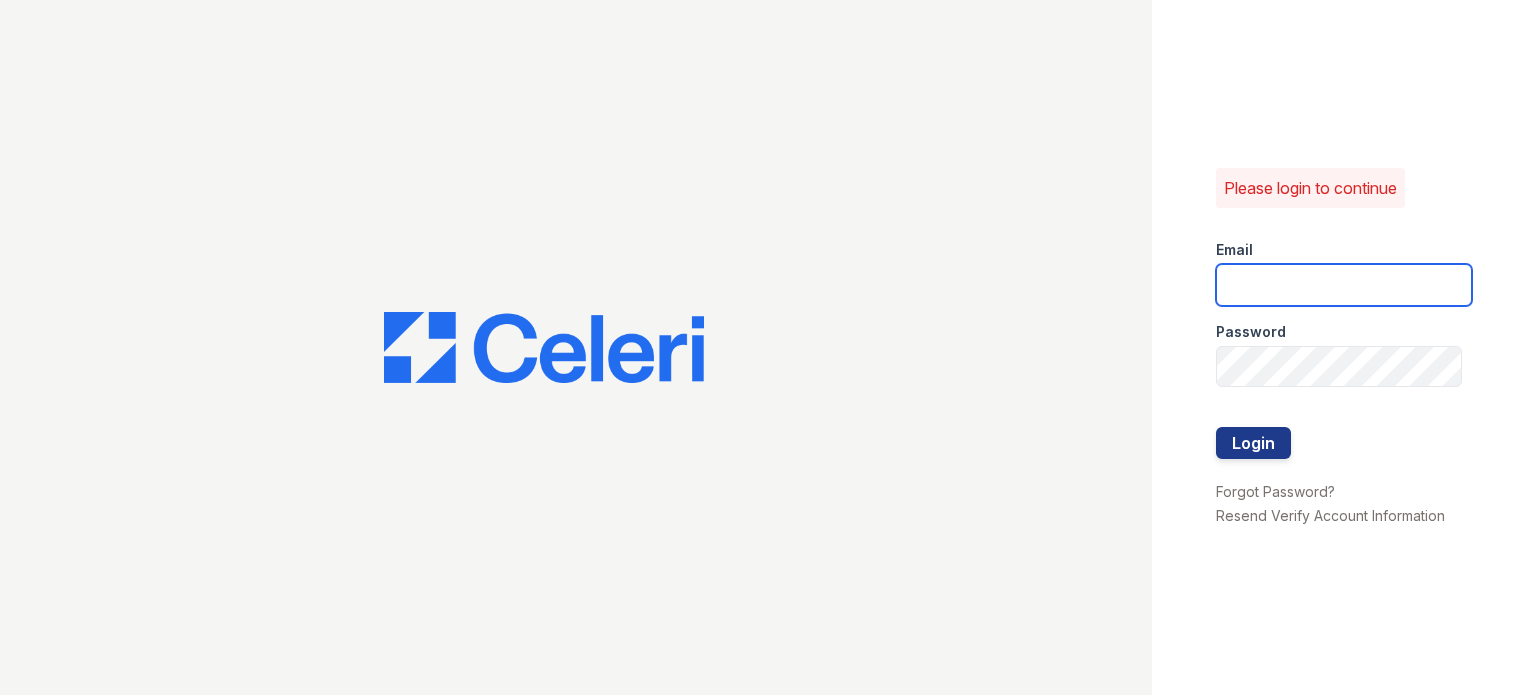 click at bounding box center (1344, 285) 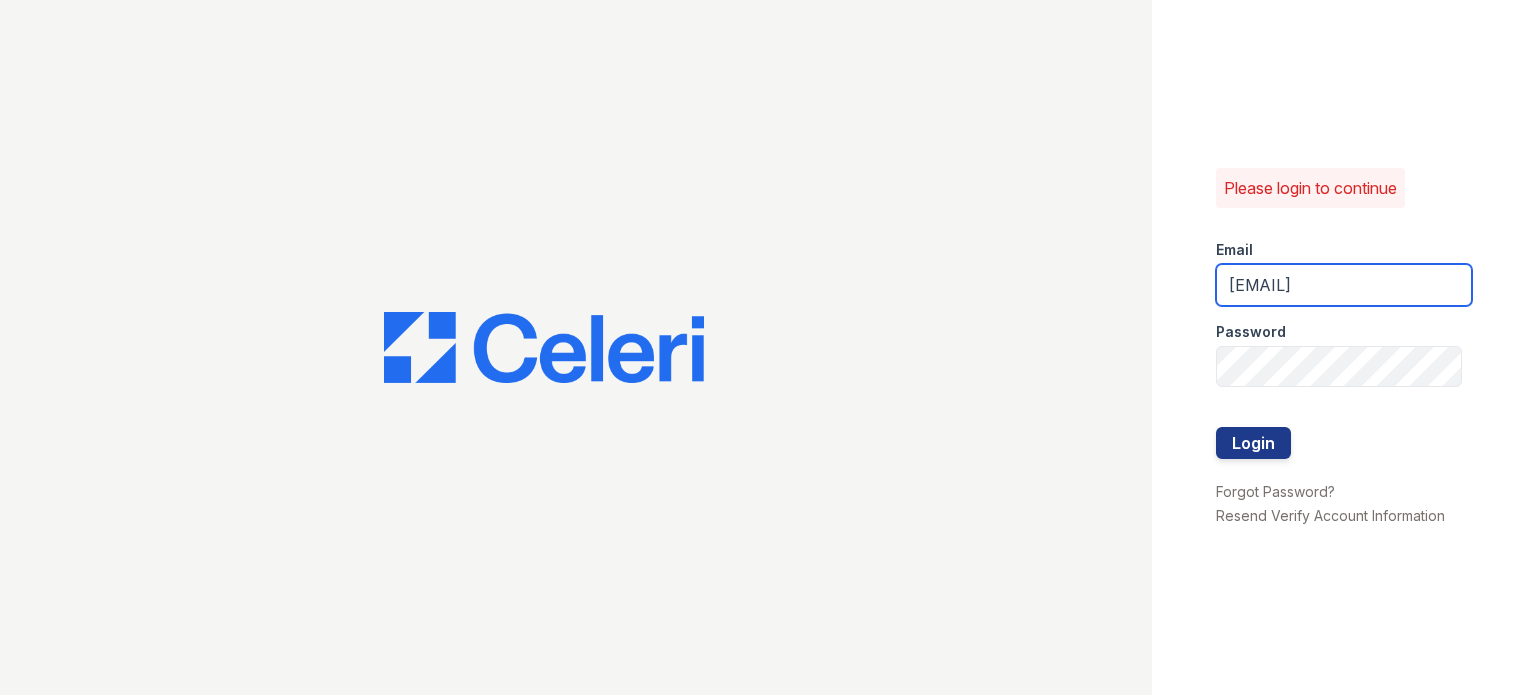 type on "[EMAIL]" 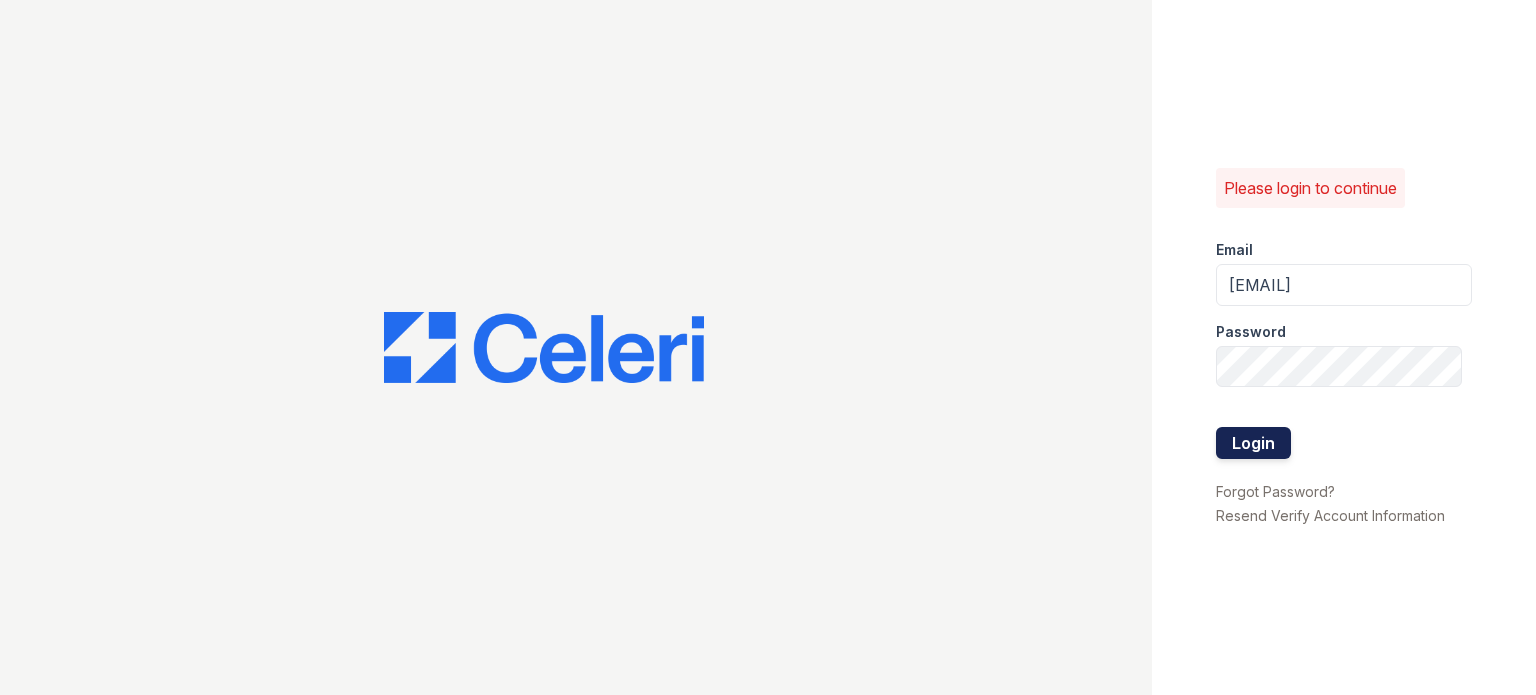 click on "Login" at bounding box center [1253, 443] 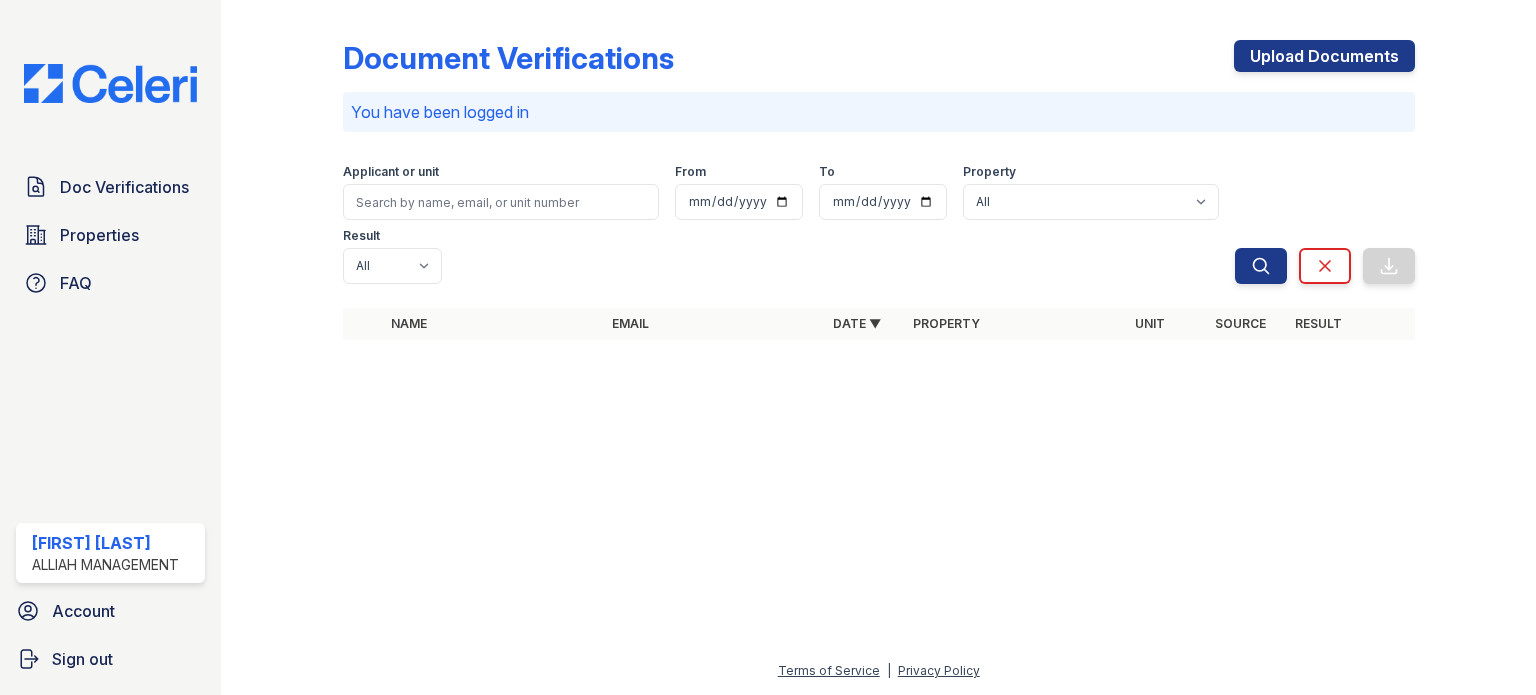 scroll, scrollTop: 0, scrollLeft: 0, axis: both 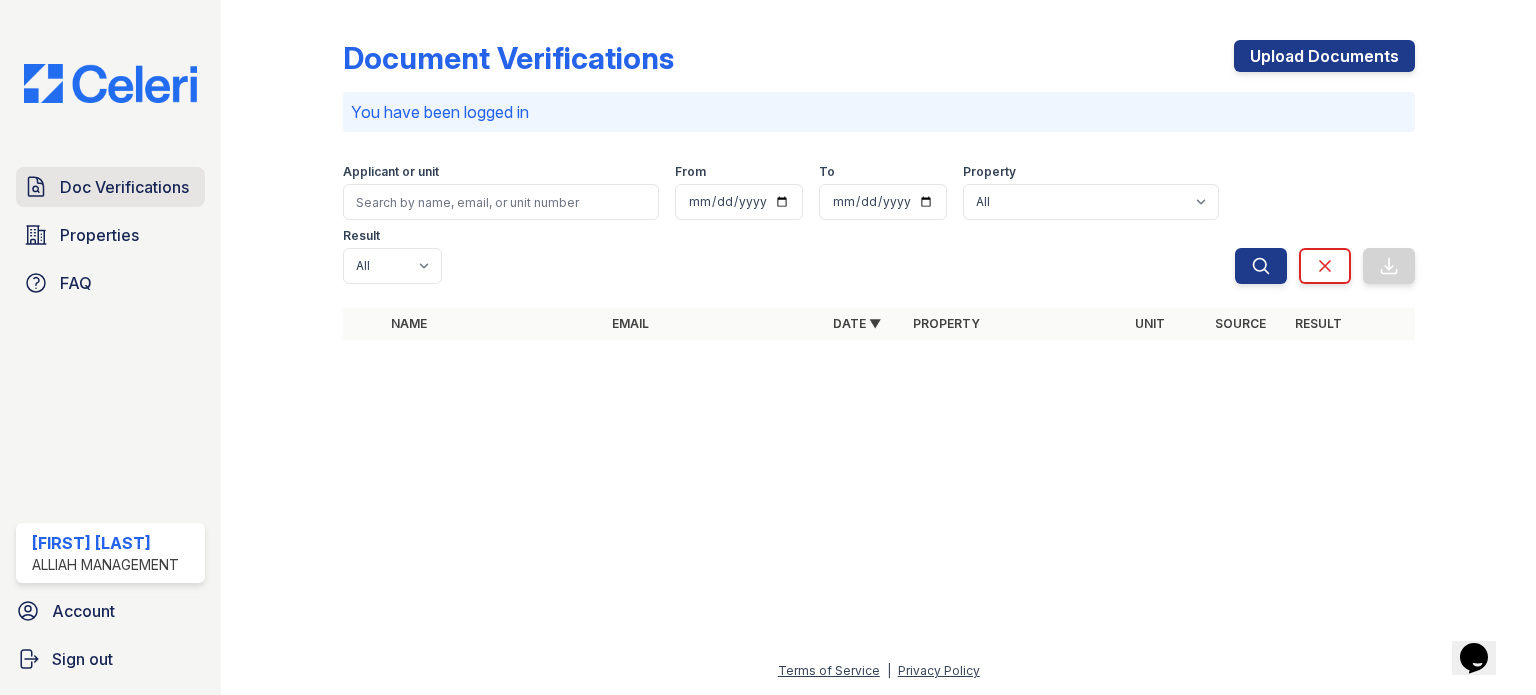 click on "Doc Verifications" at bounding box center (124, 187) 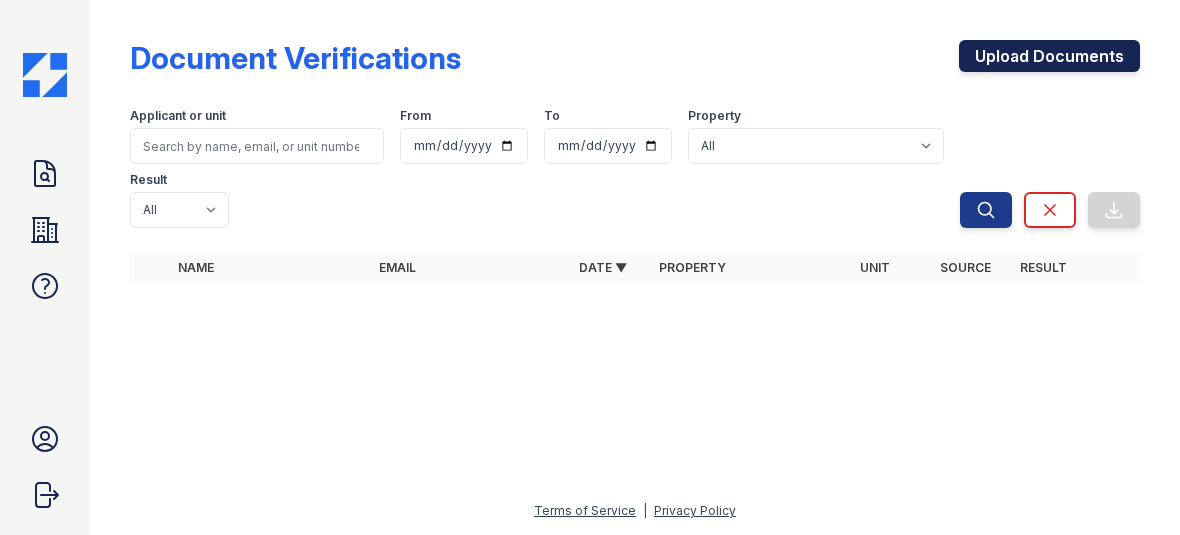 click on "Upload Documents" at bounding box center [1049, 56] 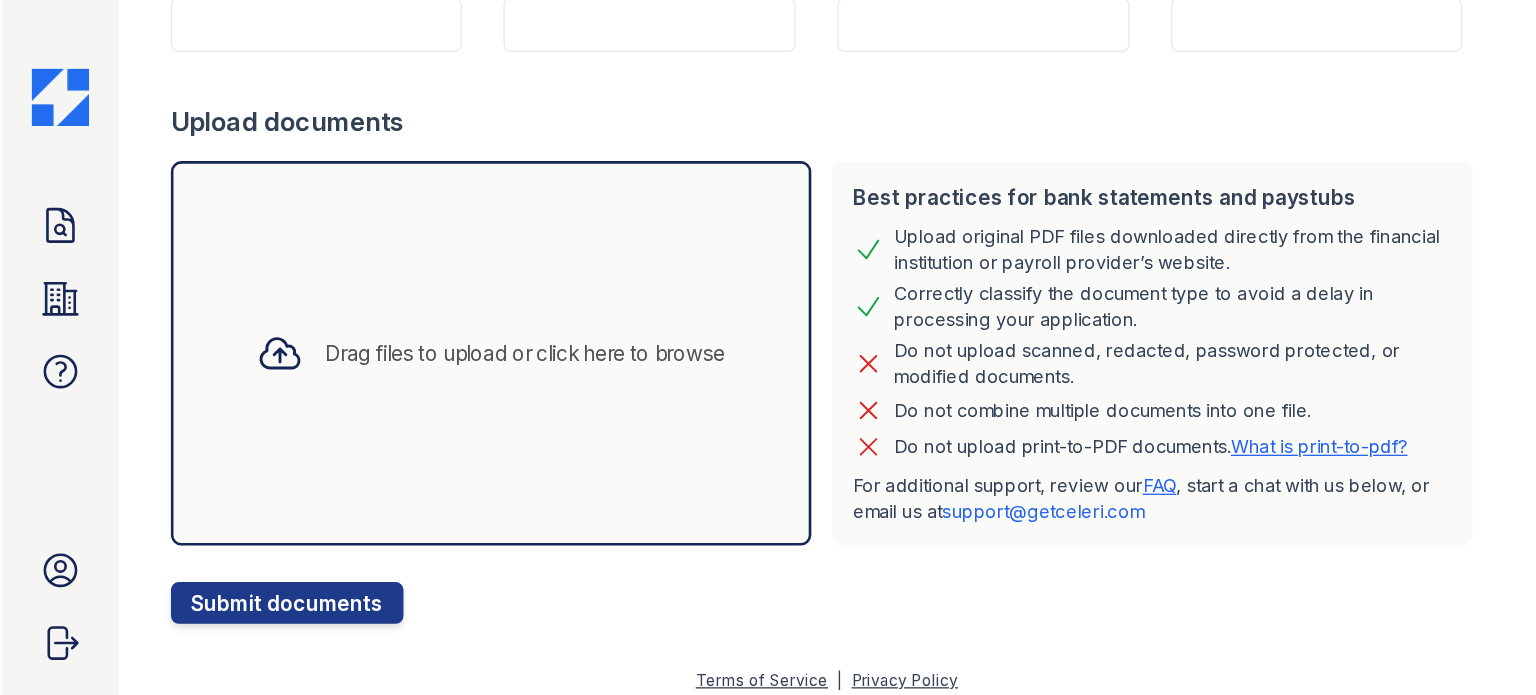 scroll, scrollTop: 309, scrollLeft: 0, axis: vertical 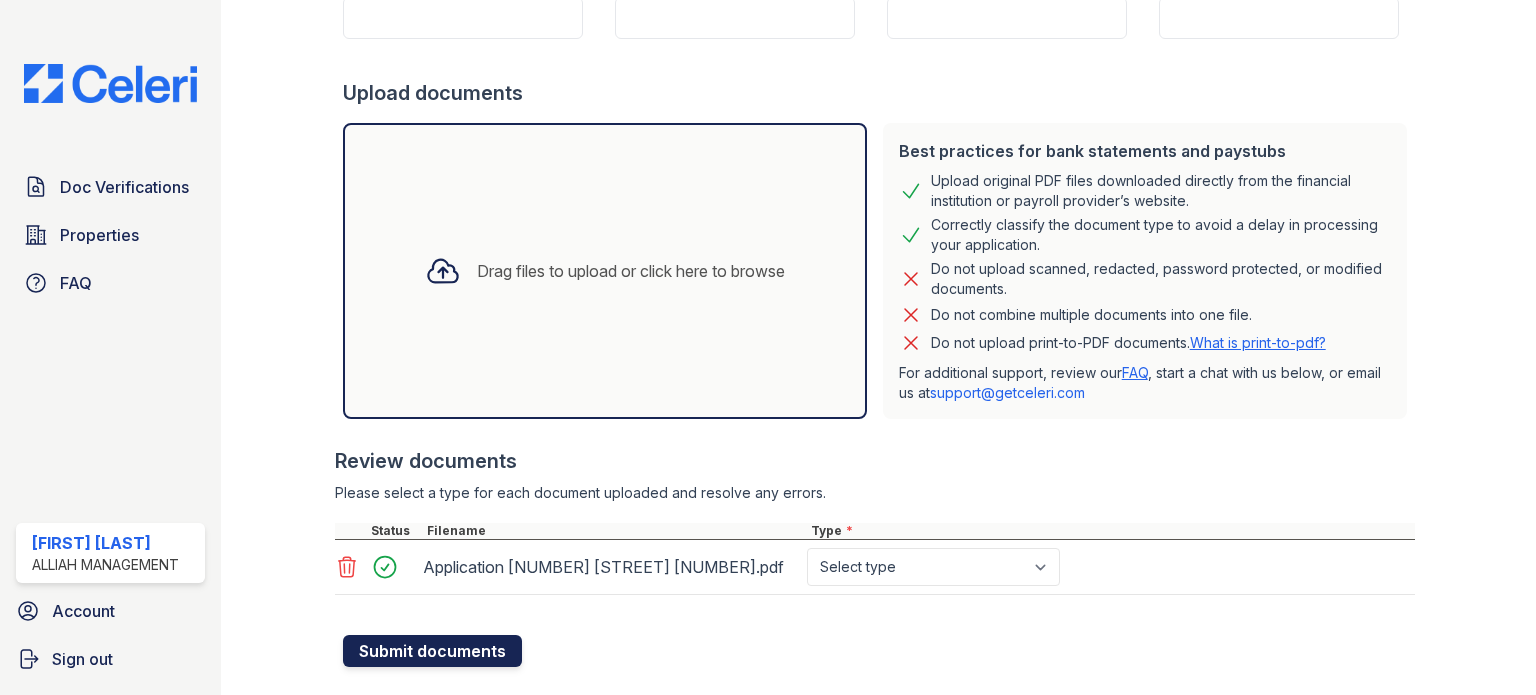 click on "Submit documents" at bounding box center (432, 651) 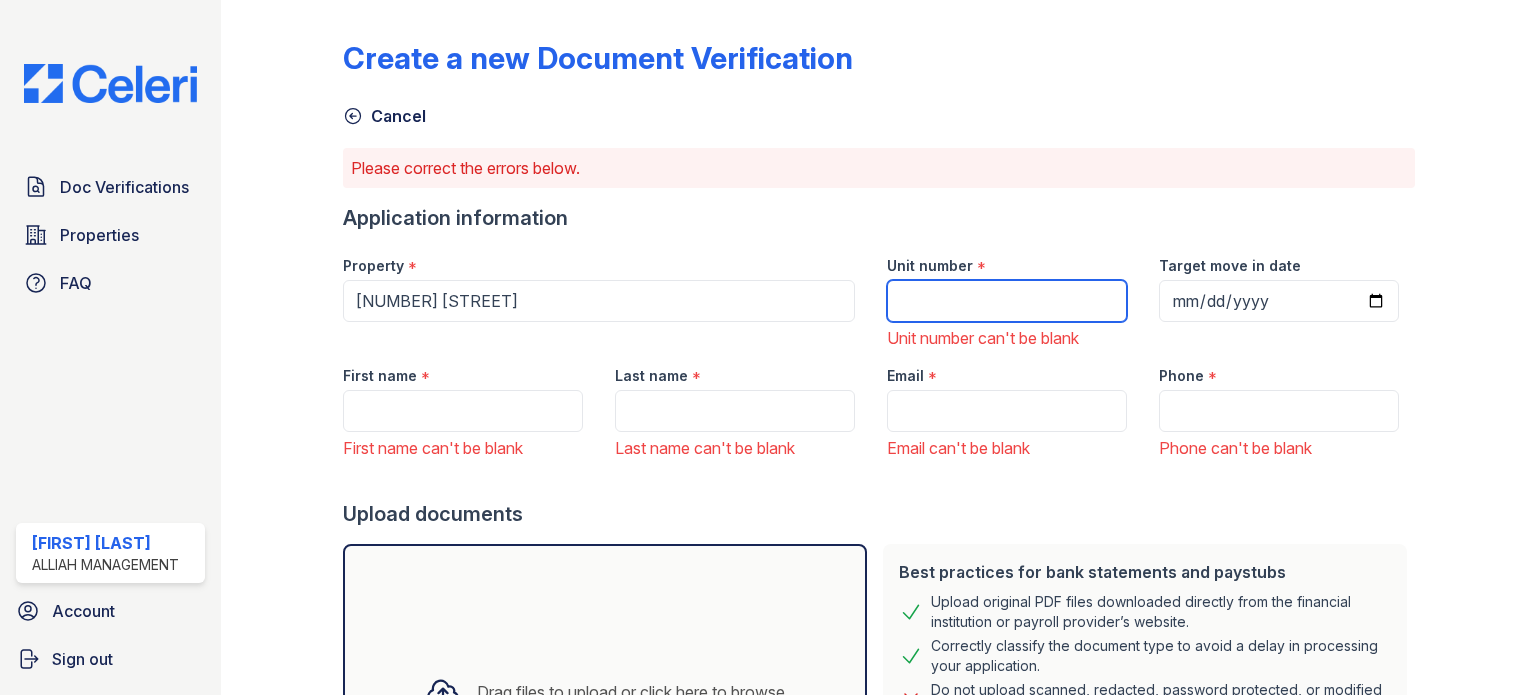 click on "Unit number" at bounding box center [1007, 301] 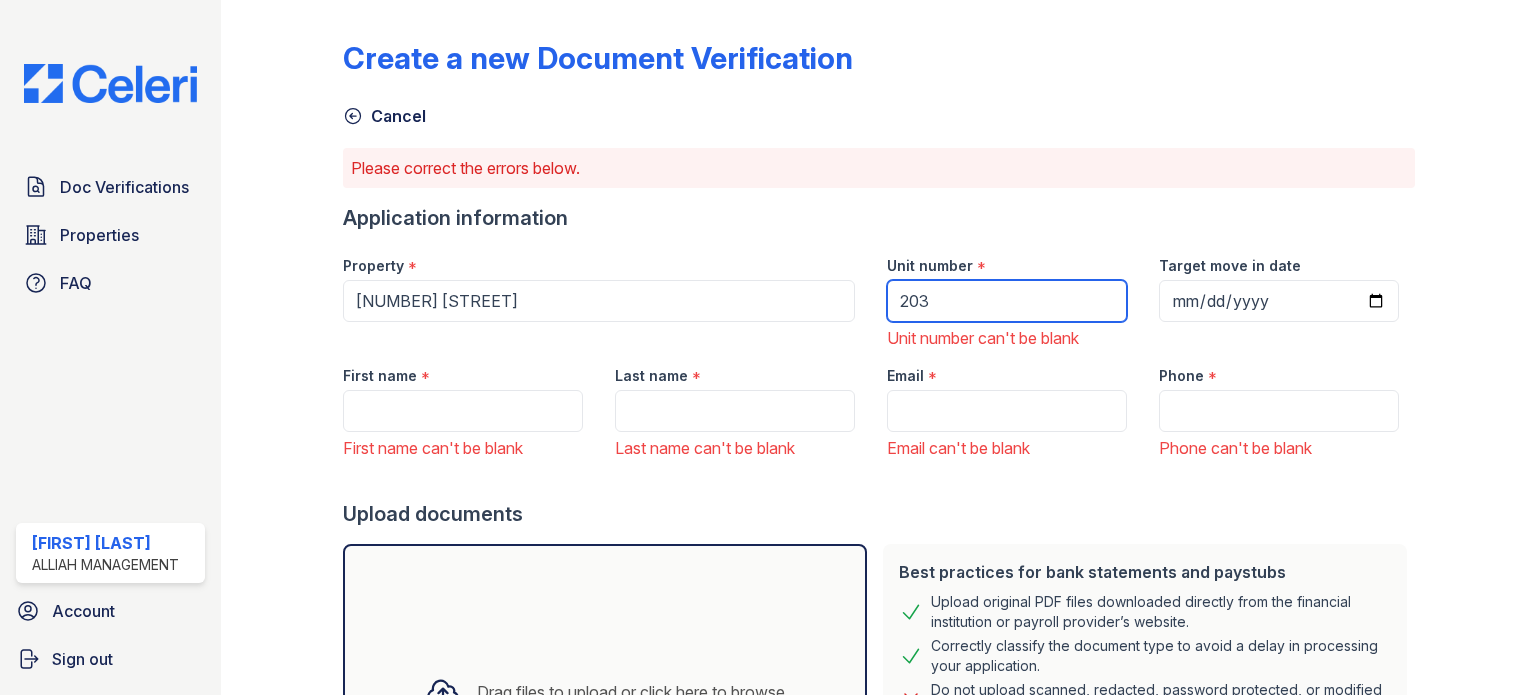 type on "203" 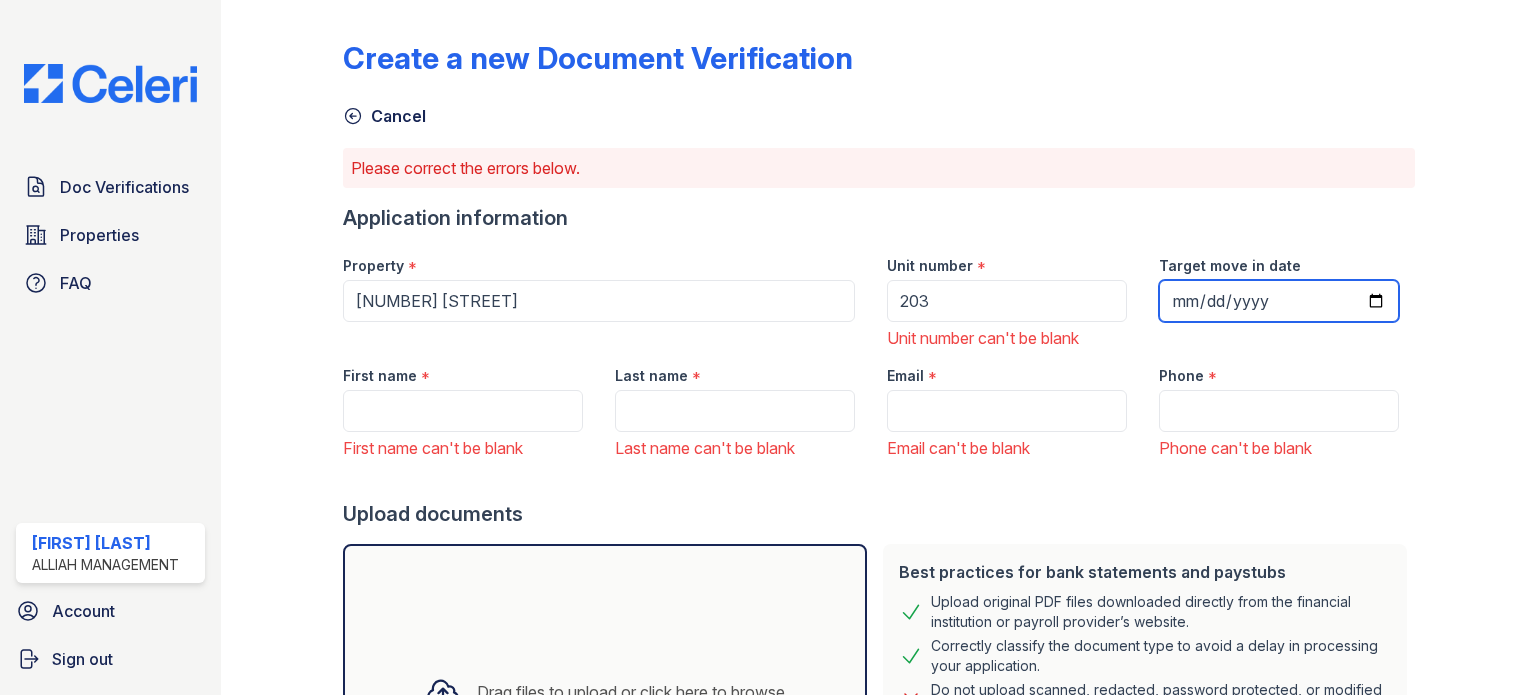 click on "Target move in date" at bounding box center [1279, 301] 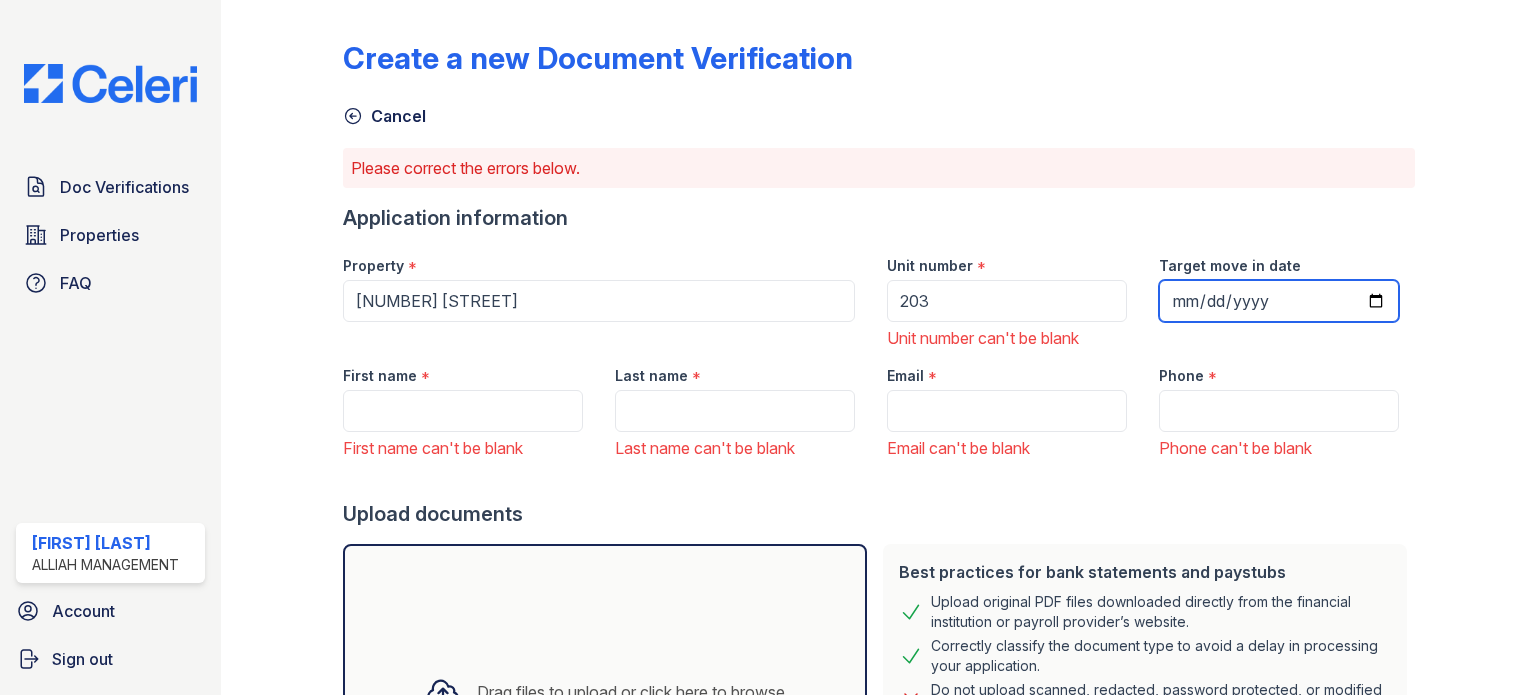 click on "Target move in date" at bounding box center (1279, 301) 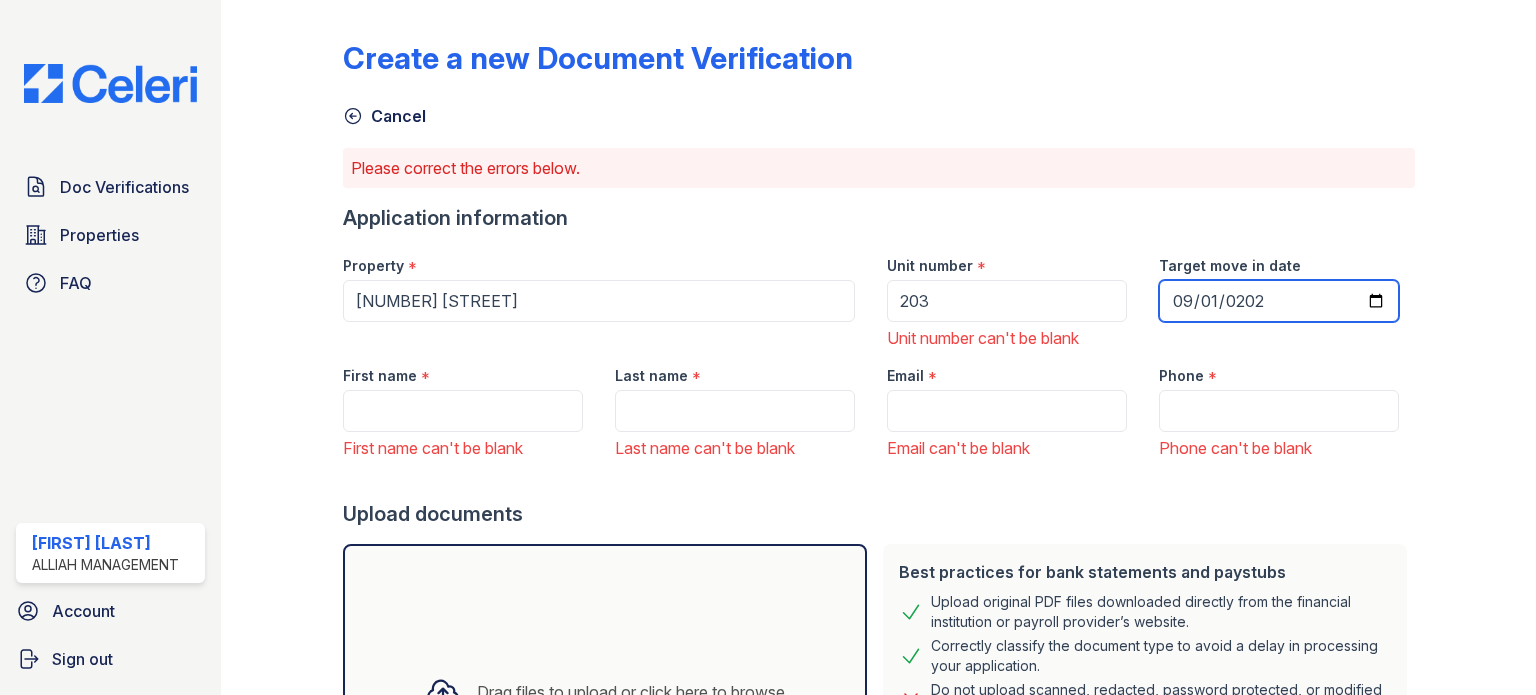 type on "2025-09-01" 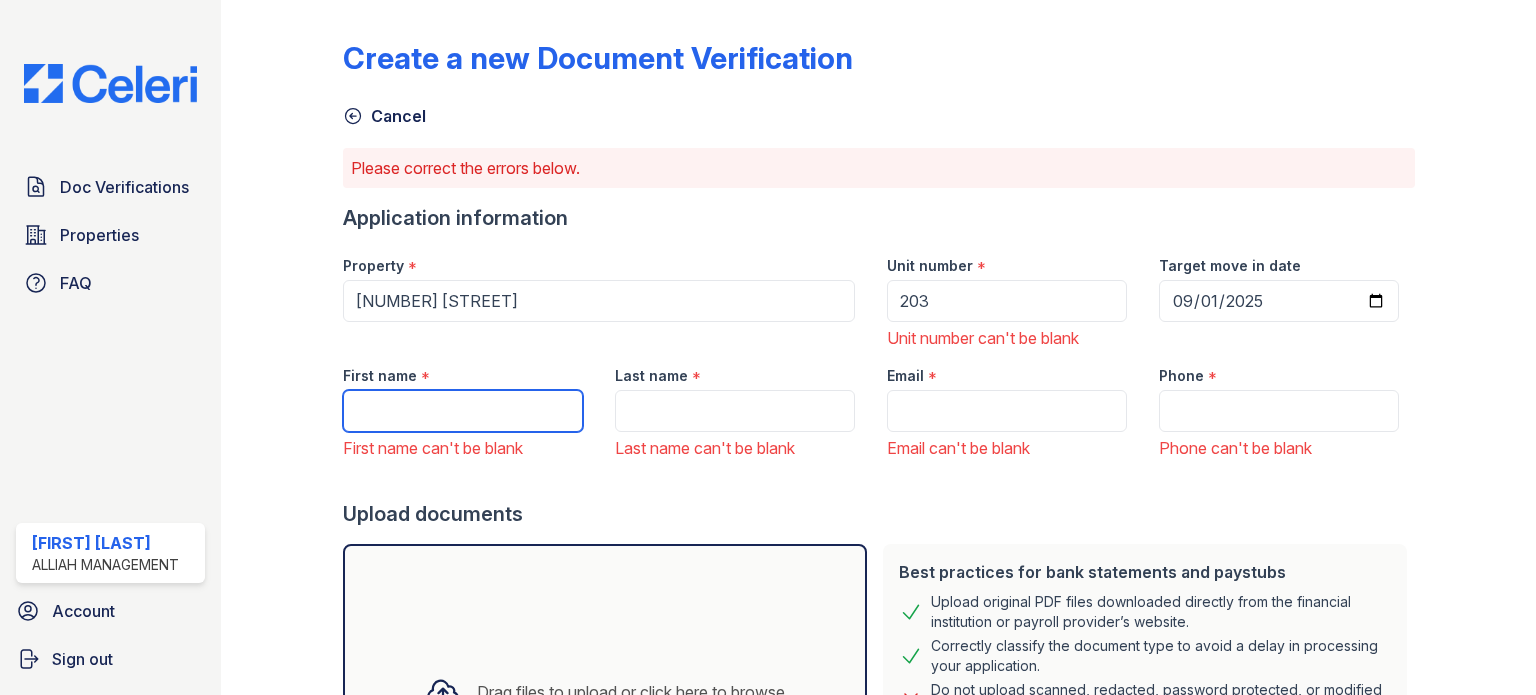 click on "First name" at bounding box center (463, 411) 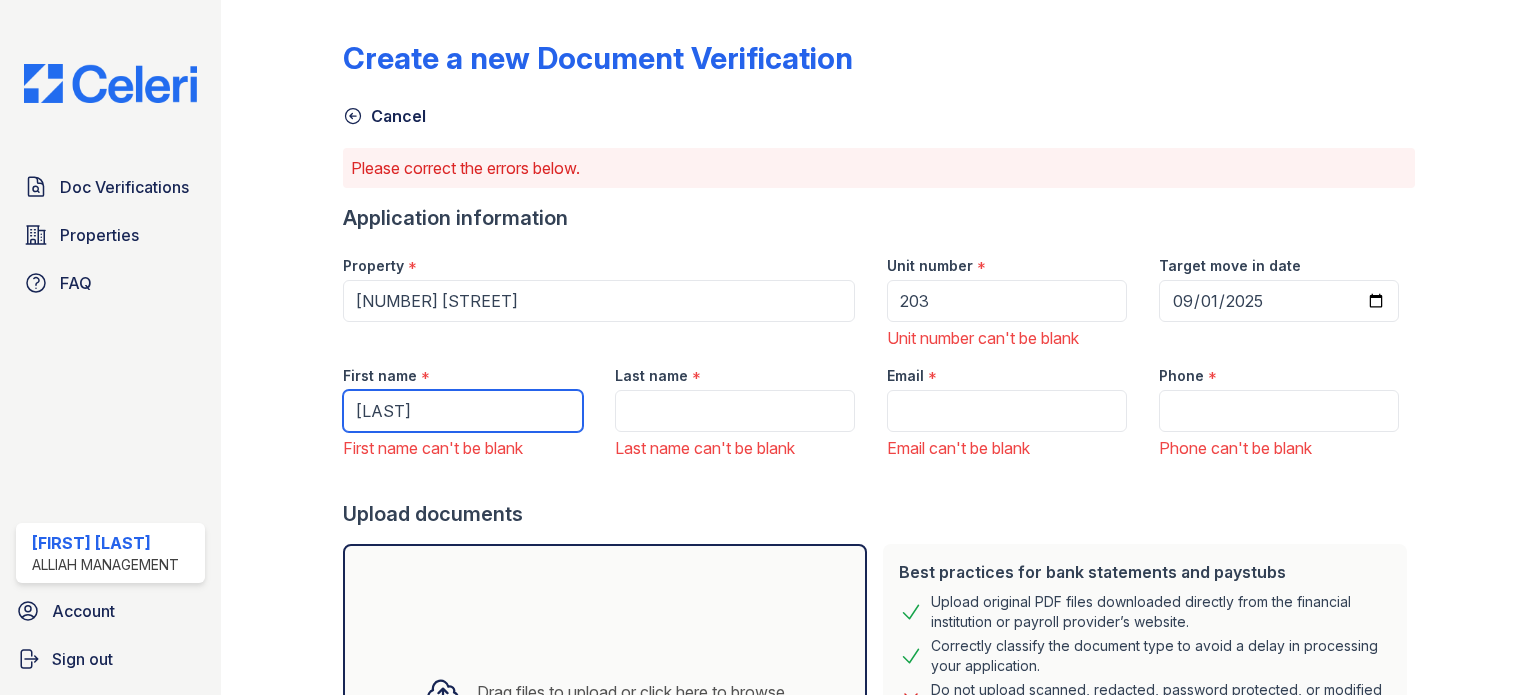 type on "[LAST]" 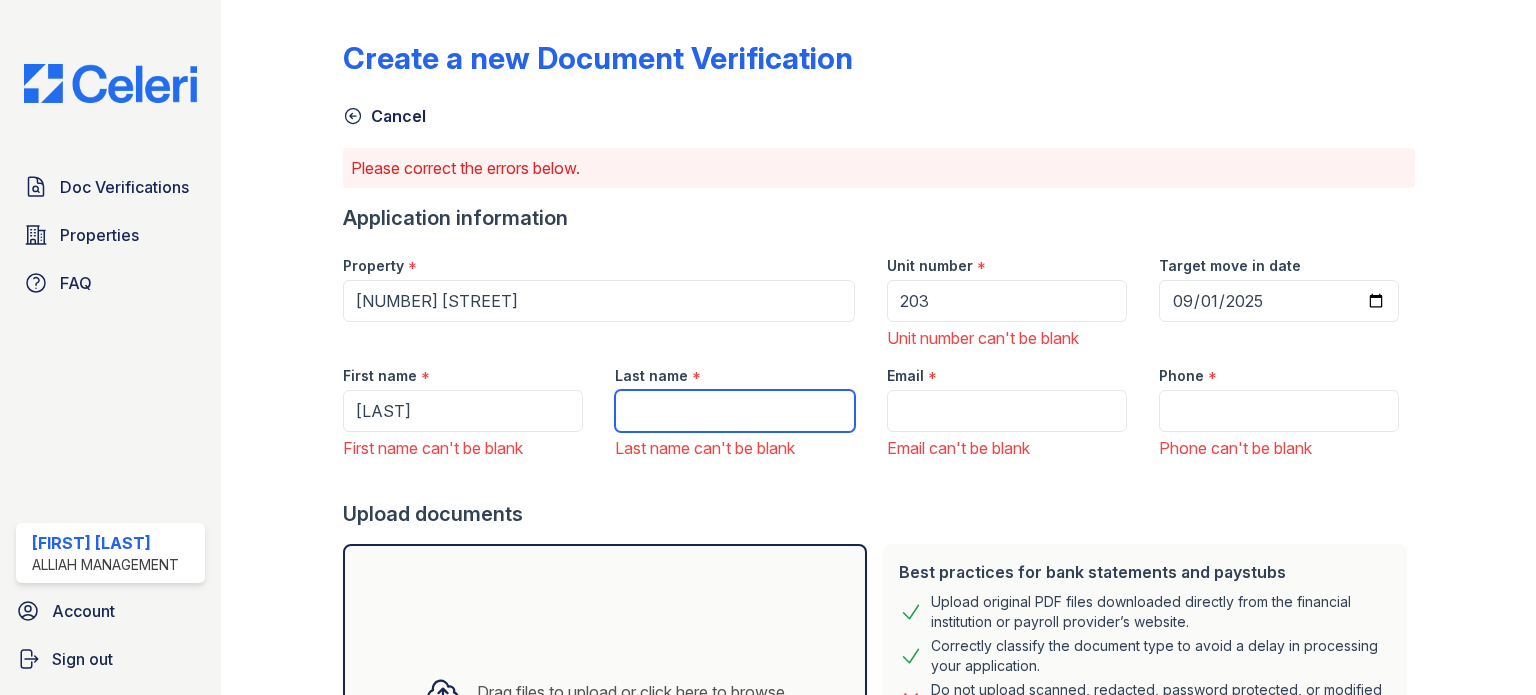 click on "Last name" at bounding box center (735, 411) 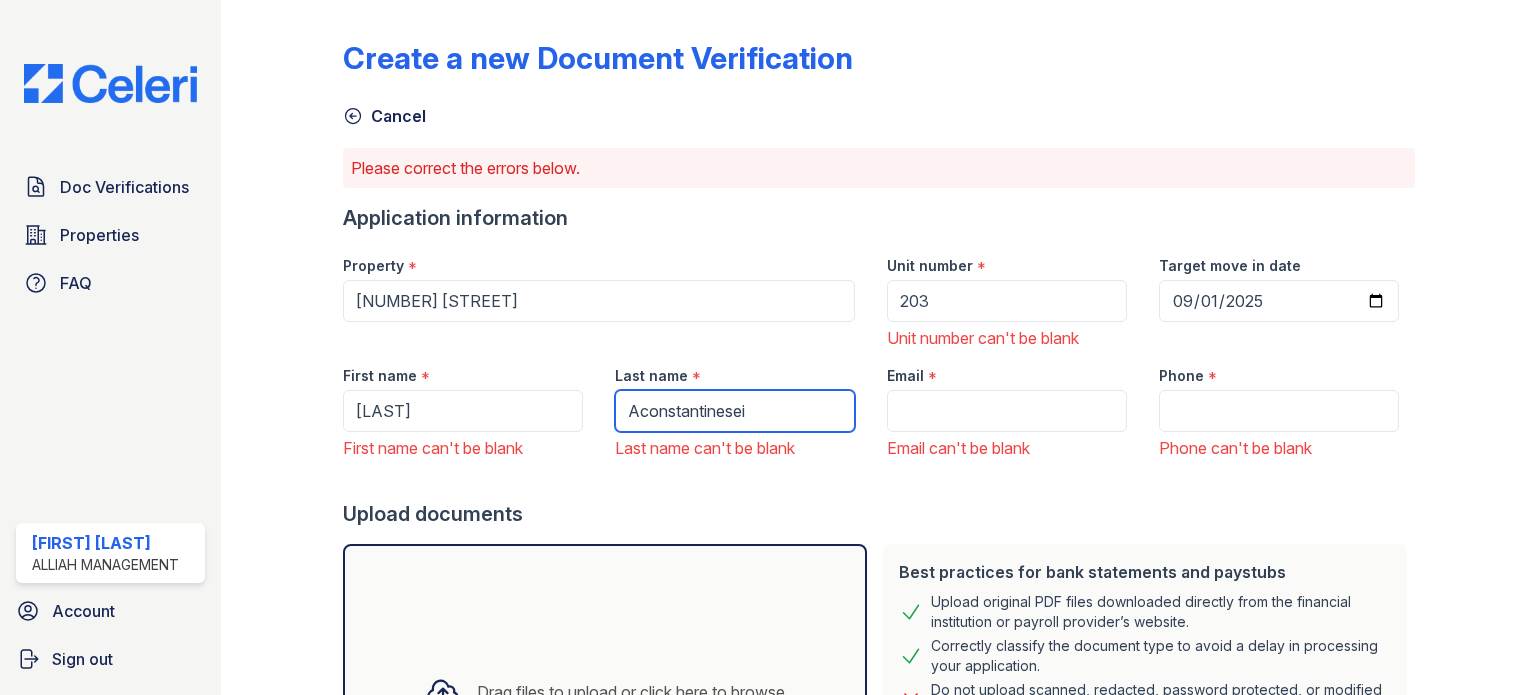 type on "Aconstantinesei" 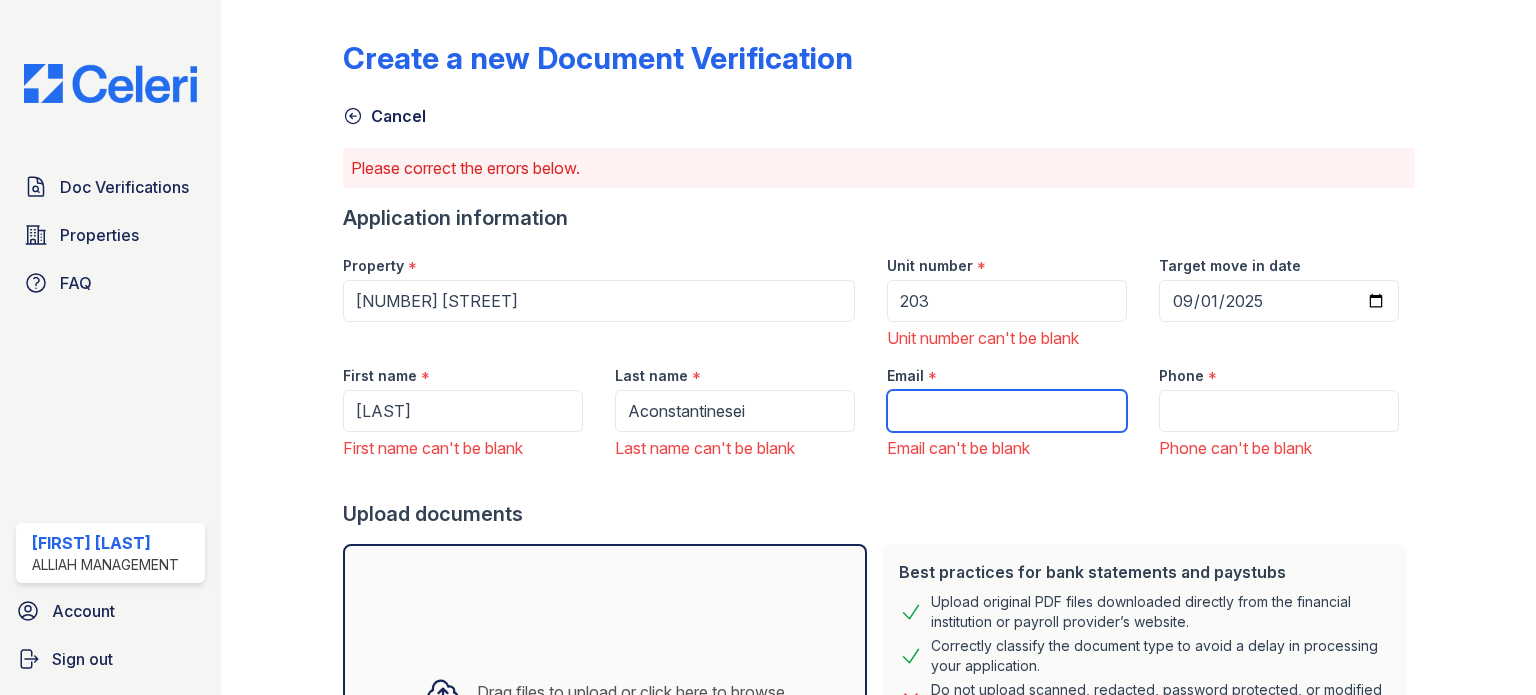 click on "Email" at bounding box center [1007, 411] 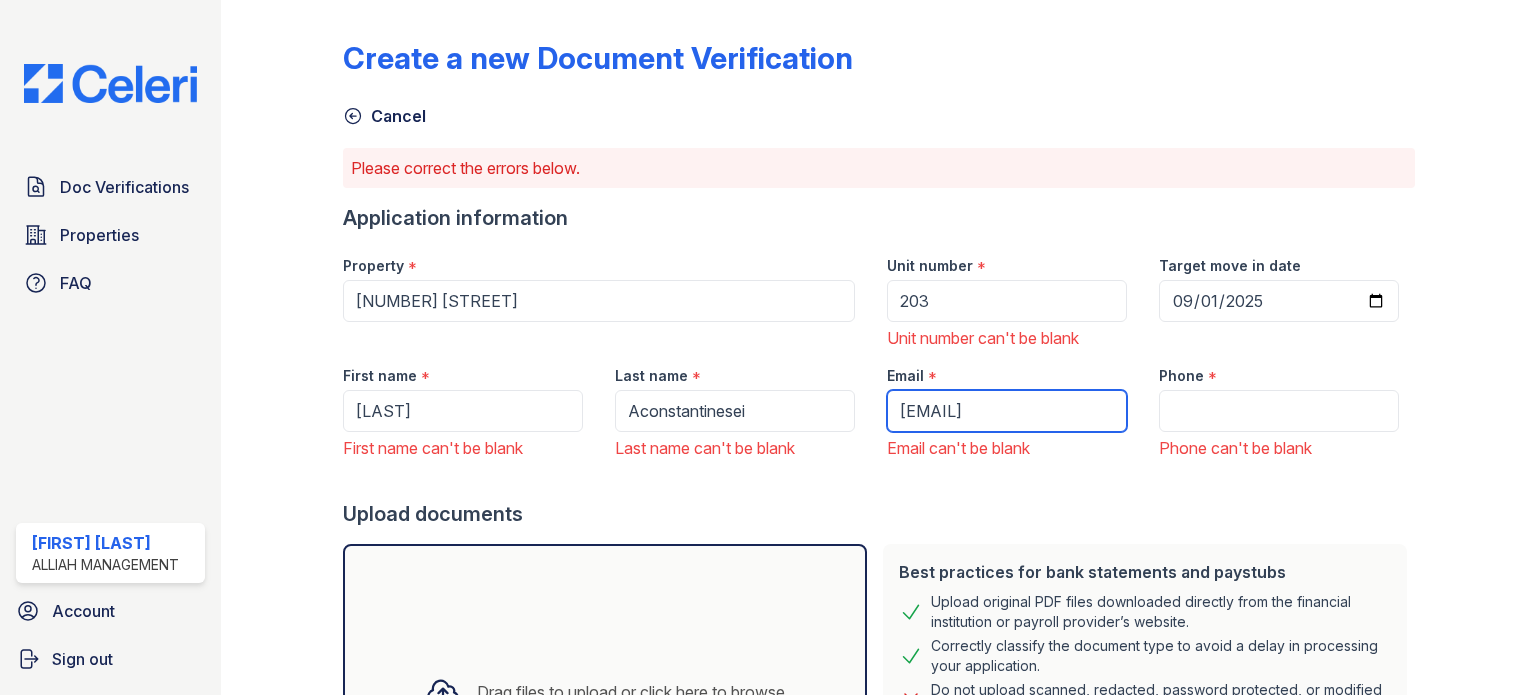 type on "[EMAIL]" 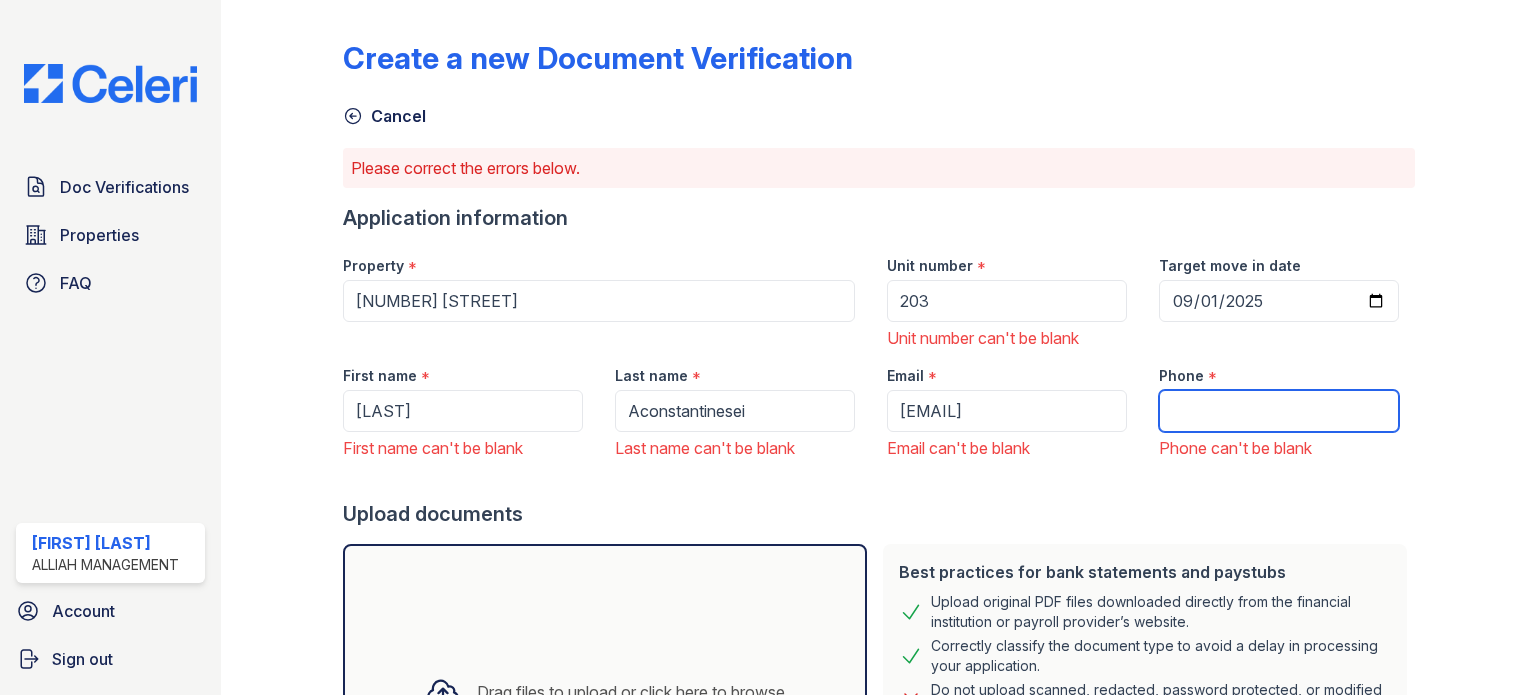 click on "Phone" at bounding box center (1279, 411) 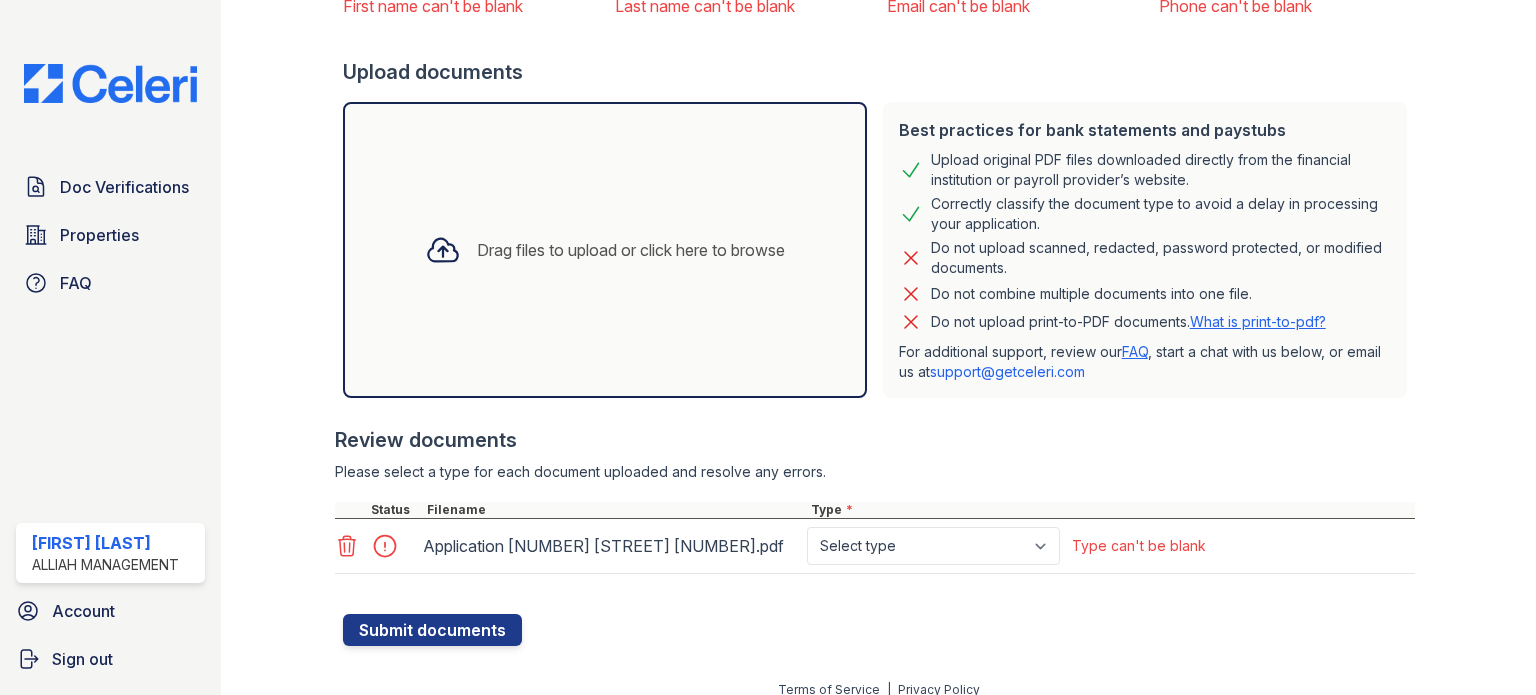 scroll, scrollTop: 444, scrollLeft: 0, axis: vertical 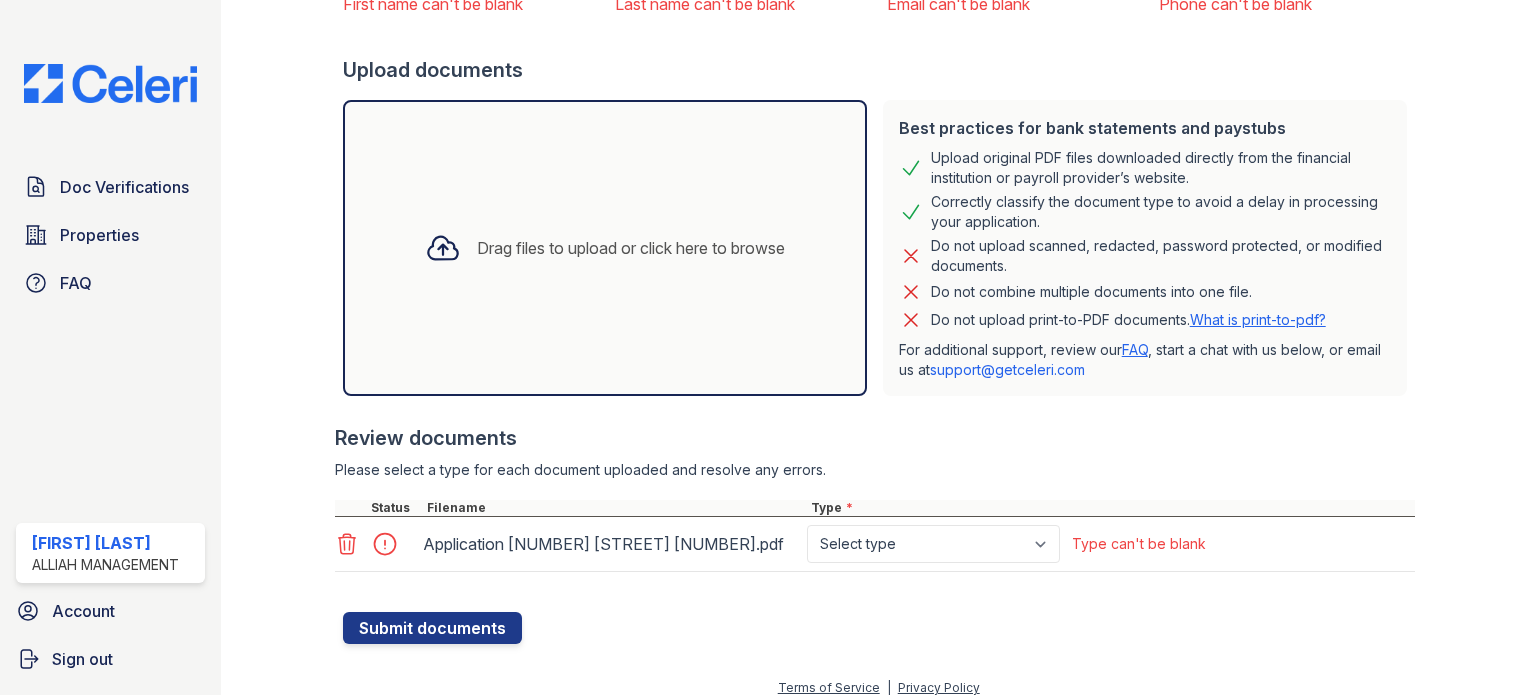 type on "[PHONE]" 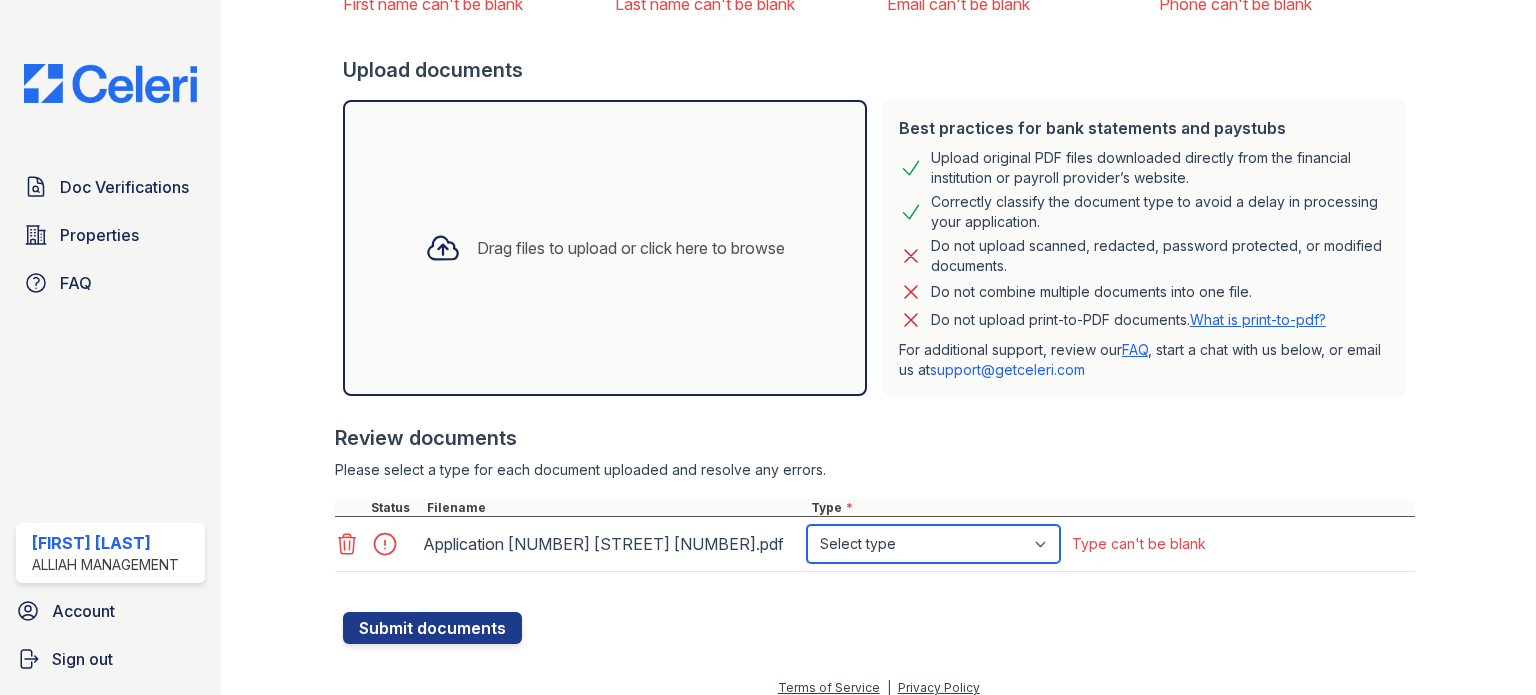 click on "Select type
Paystub
Bank Statement
Offer Letter
Tax Documents
Benefit Award Letter
Investment Account Statement
Other" at bounding box center (933, 544) 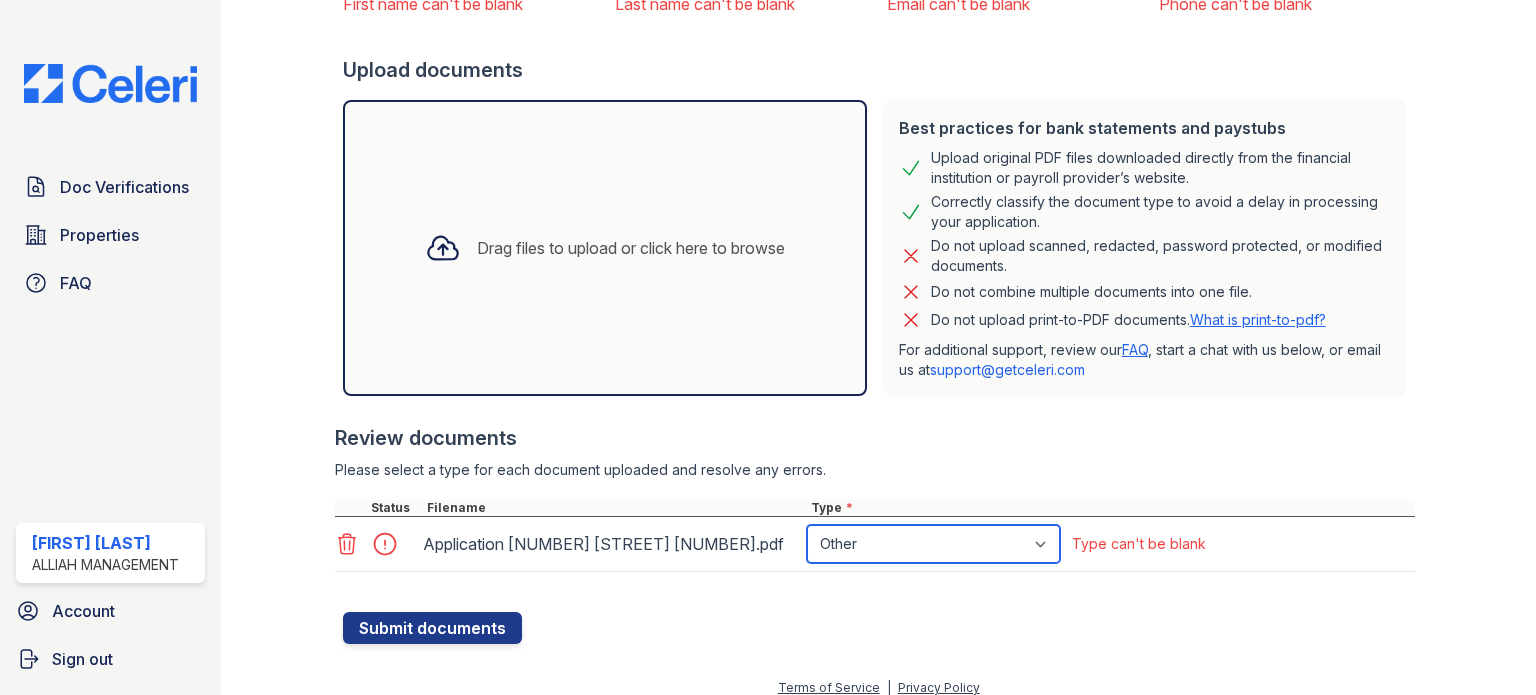 click on "Select type
Paystub
Bank Statement
Offer Letter
Tax Documents
Benefit Award Letter
Investment Account Statement
Other" at bounding box center [933, 544] 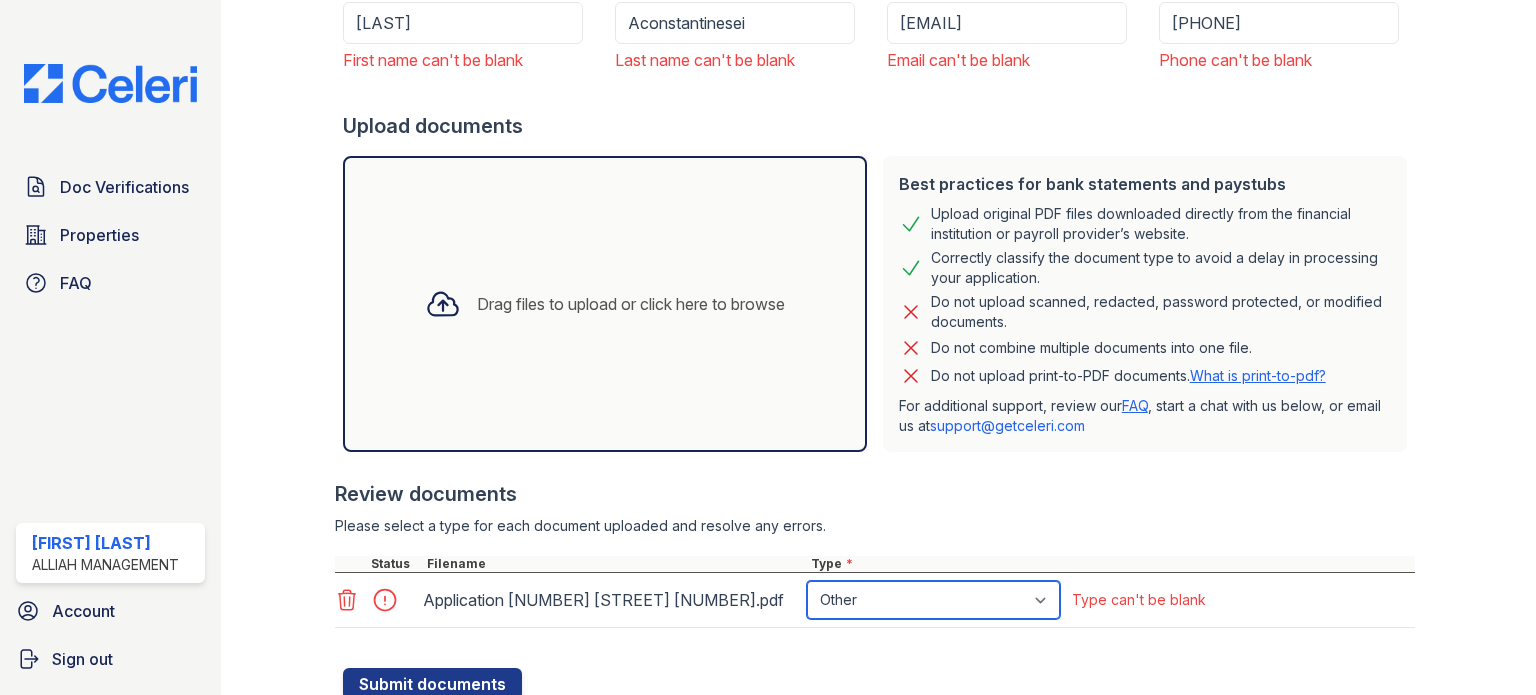 scroll, scrollTop: 459, scrollLeft: 0, axis: vertical 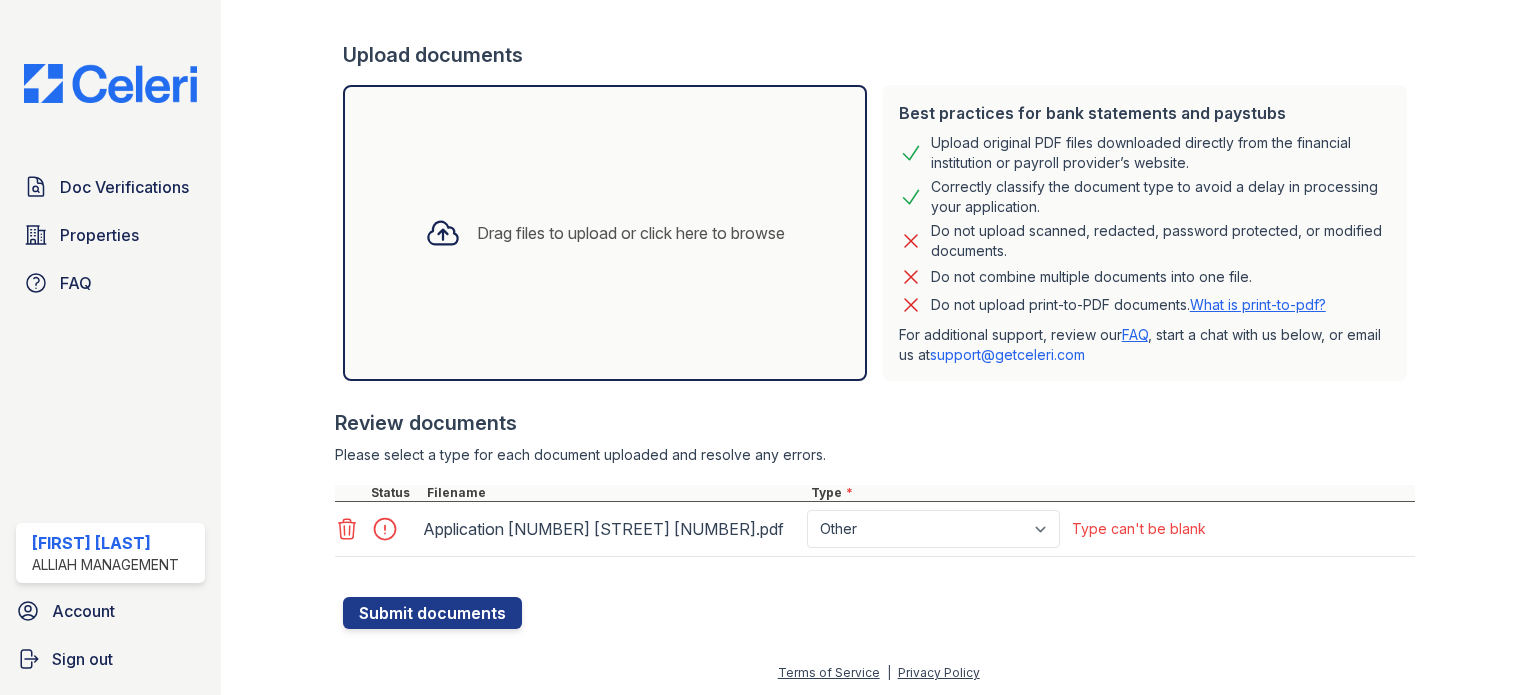 click at bounding box center [879, 587] 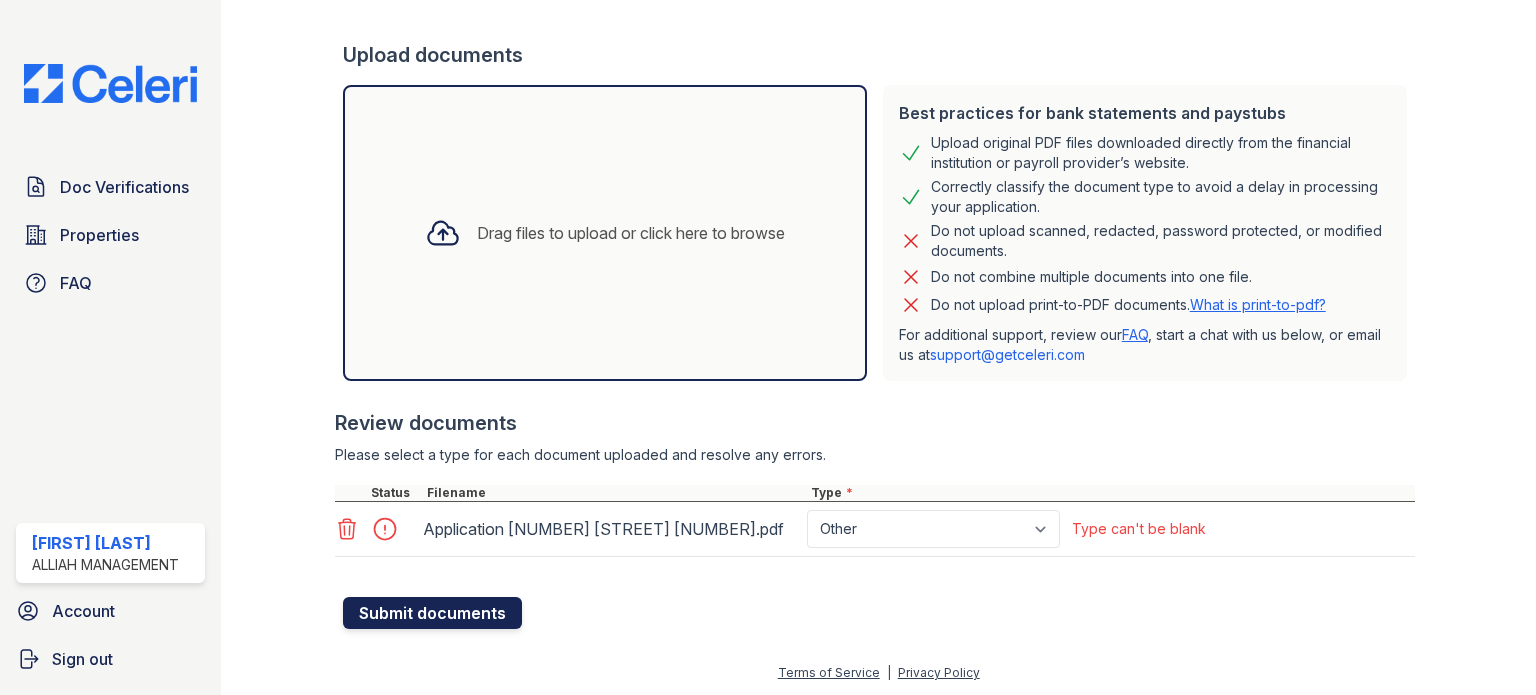 click on "Submit documents" at bounding box center (432, 613) 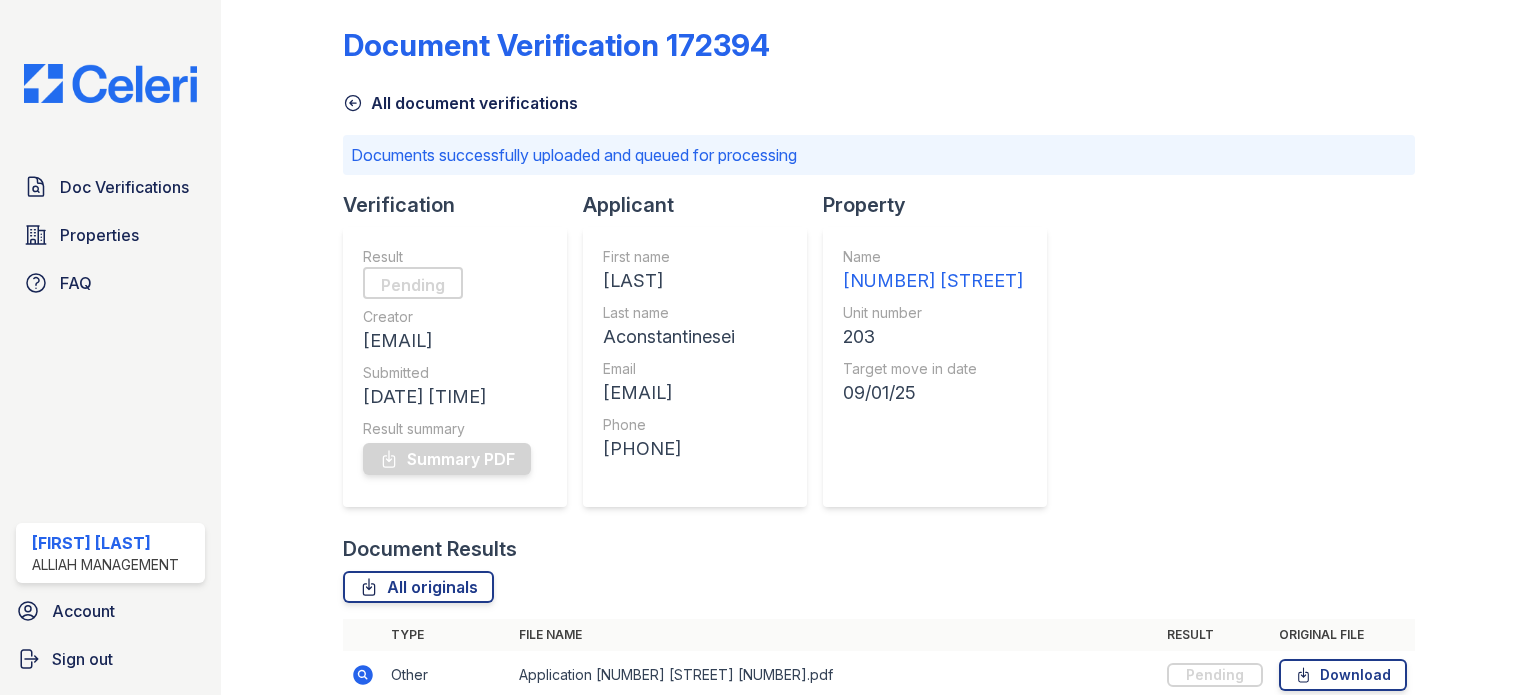 scroll, scrollTop: 0, scrollLeft: 0, axis: both 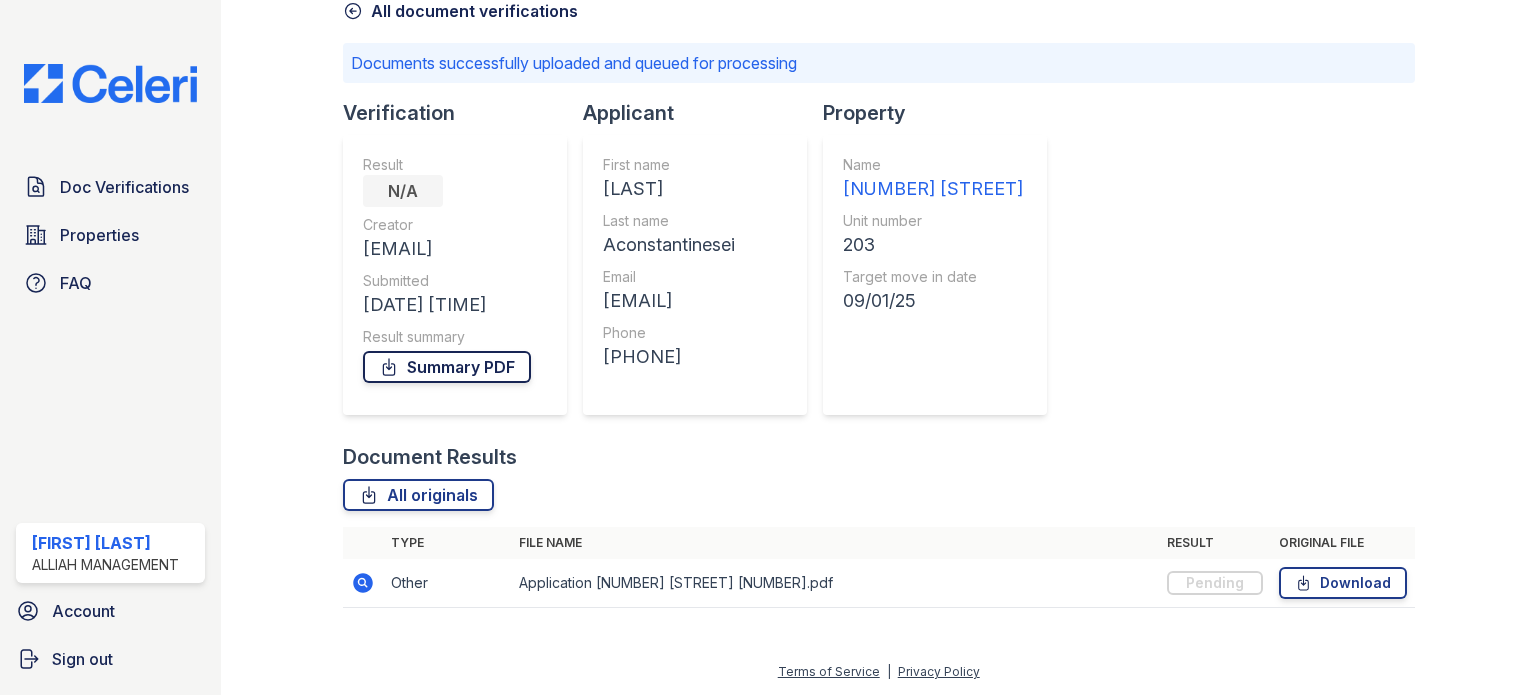 click on "Summary PDF" at bounding box center [447, 367] 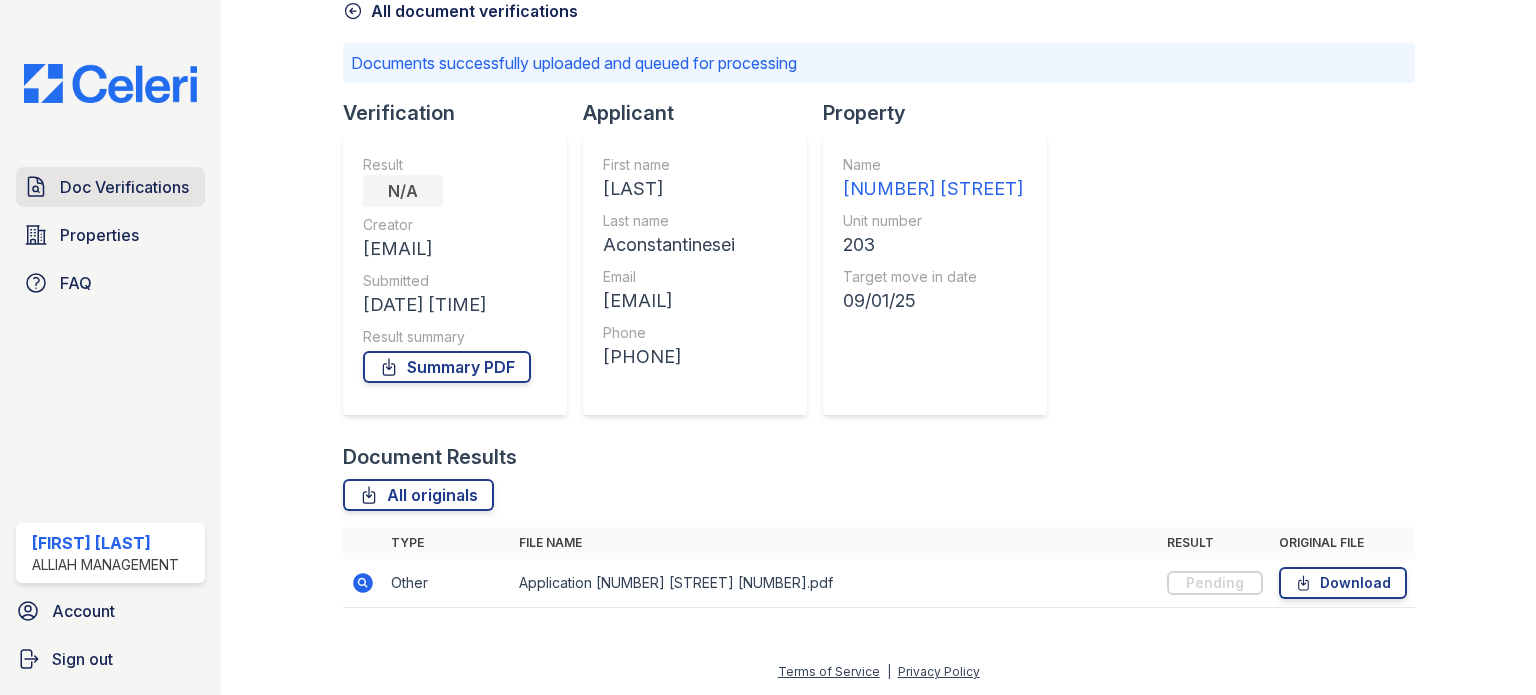 click on "Doc Verifications" at bounding box center (124, 187) 